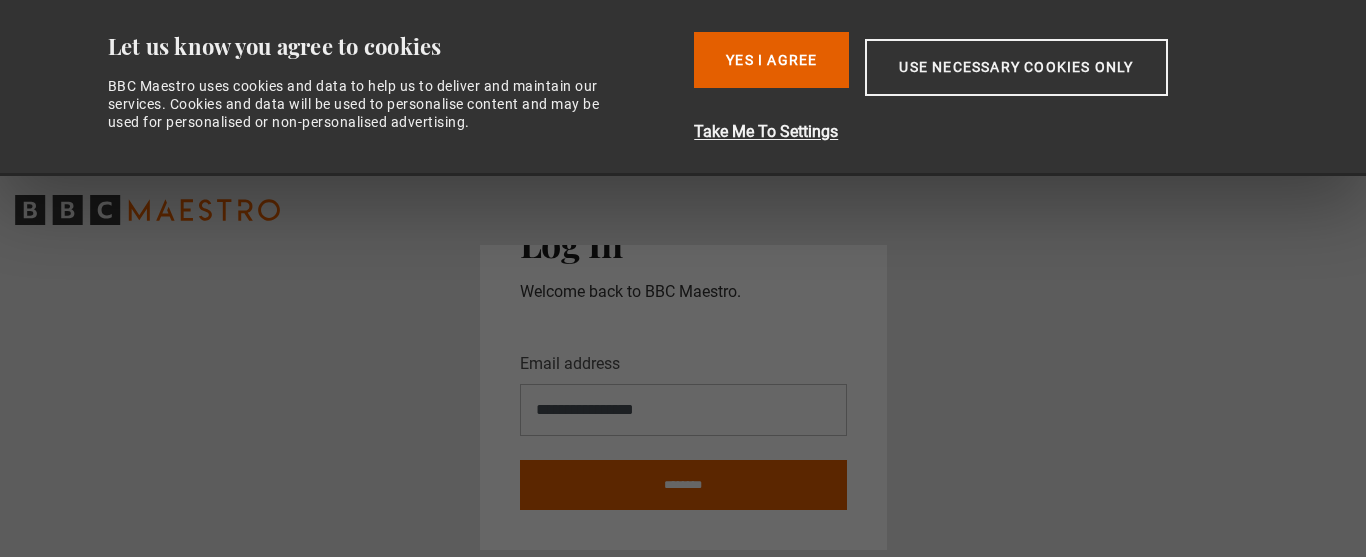 scroll, scrollTop: 0, scrollLeft: 0, axis: both 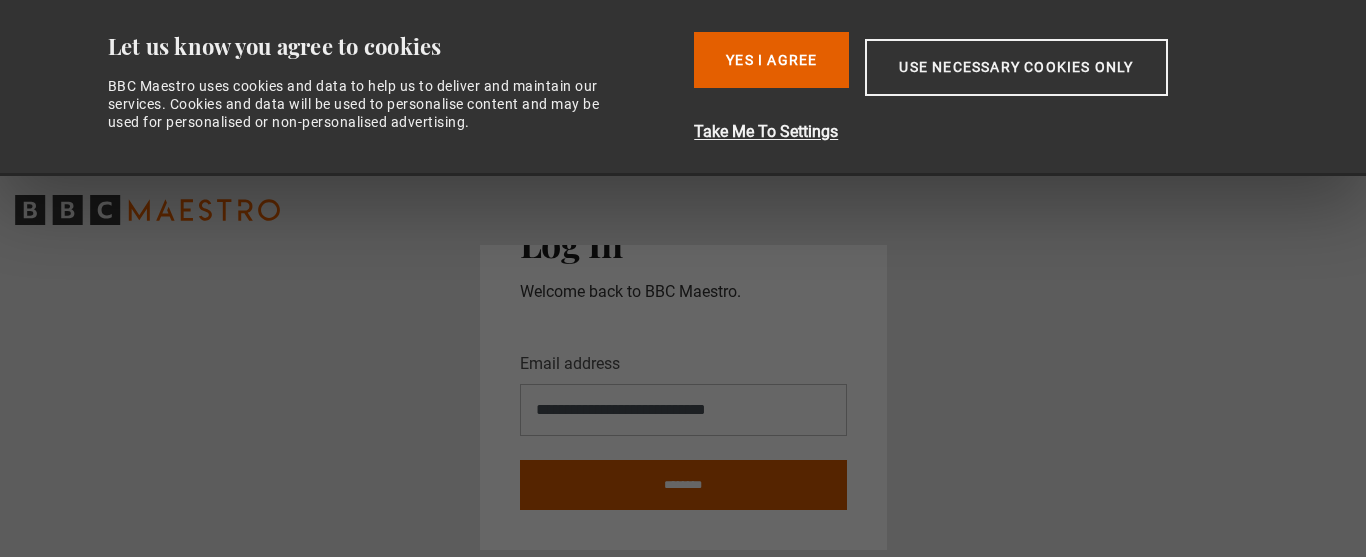 click on "********" at bounding box center [683, 485] 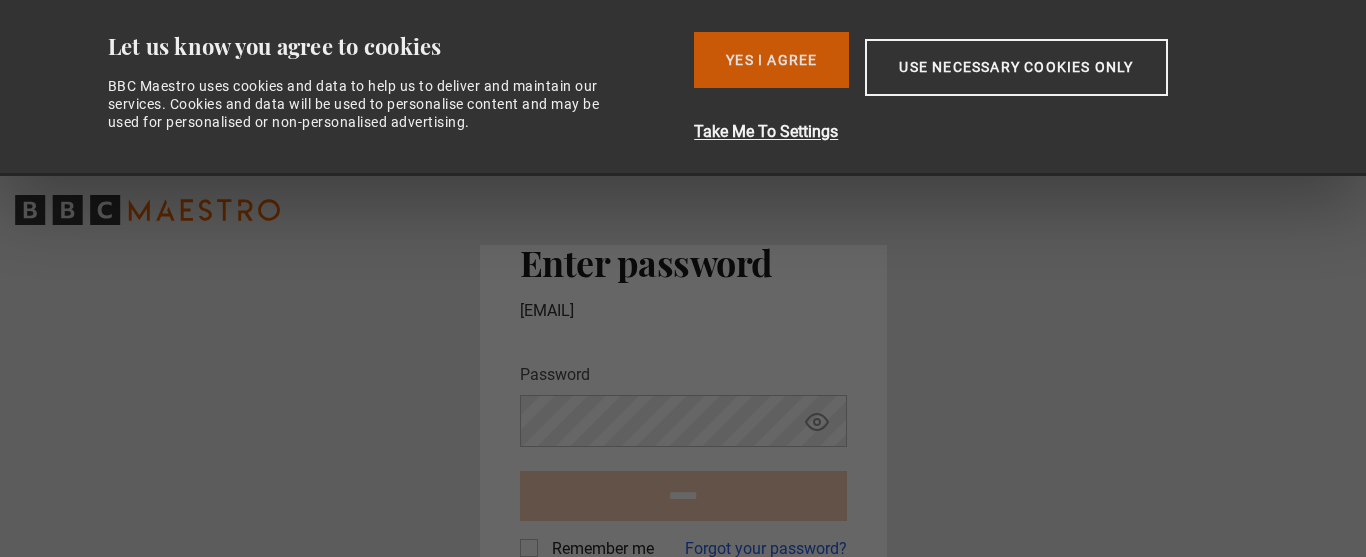 scroll, scrollTop: 0, scrollLeft: 0, axis: both 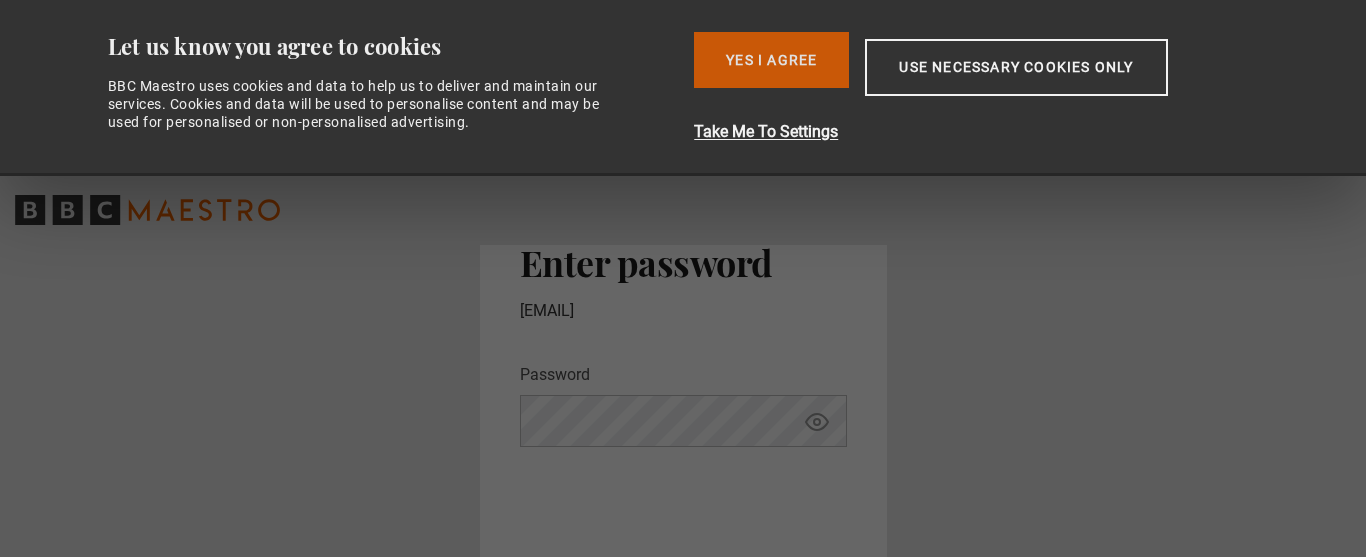 click on "Yes I Agree" at bounding box center (771, 60) 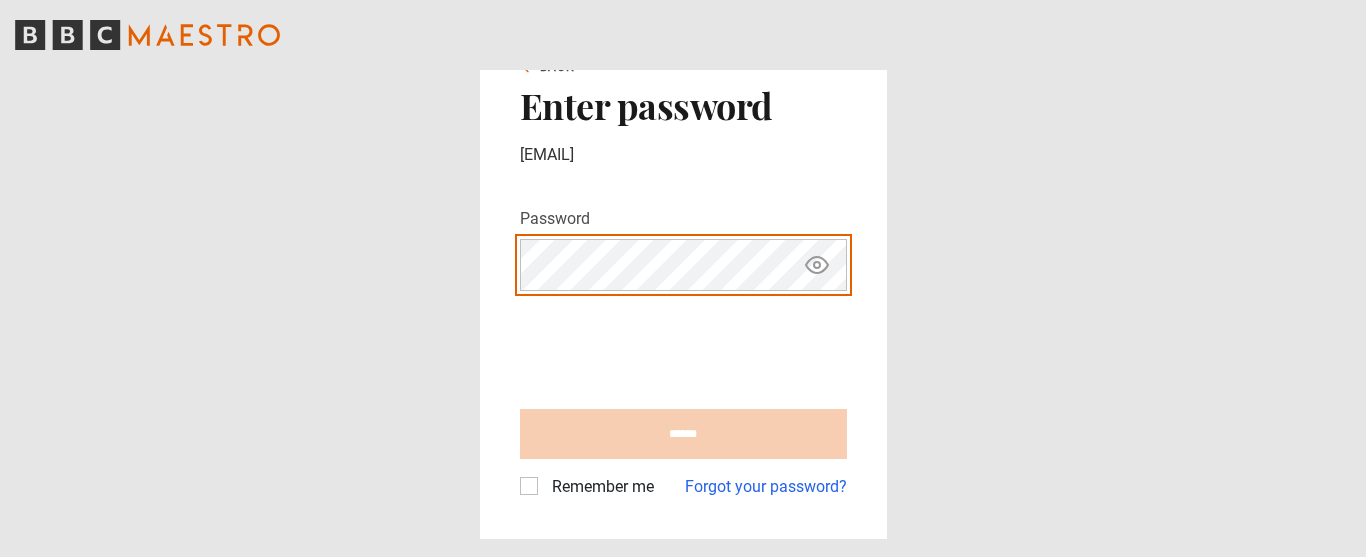 scroll, scrollTop: 0, scrollLeft: 0, axis: both 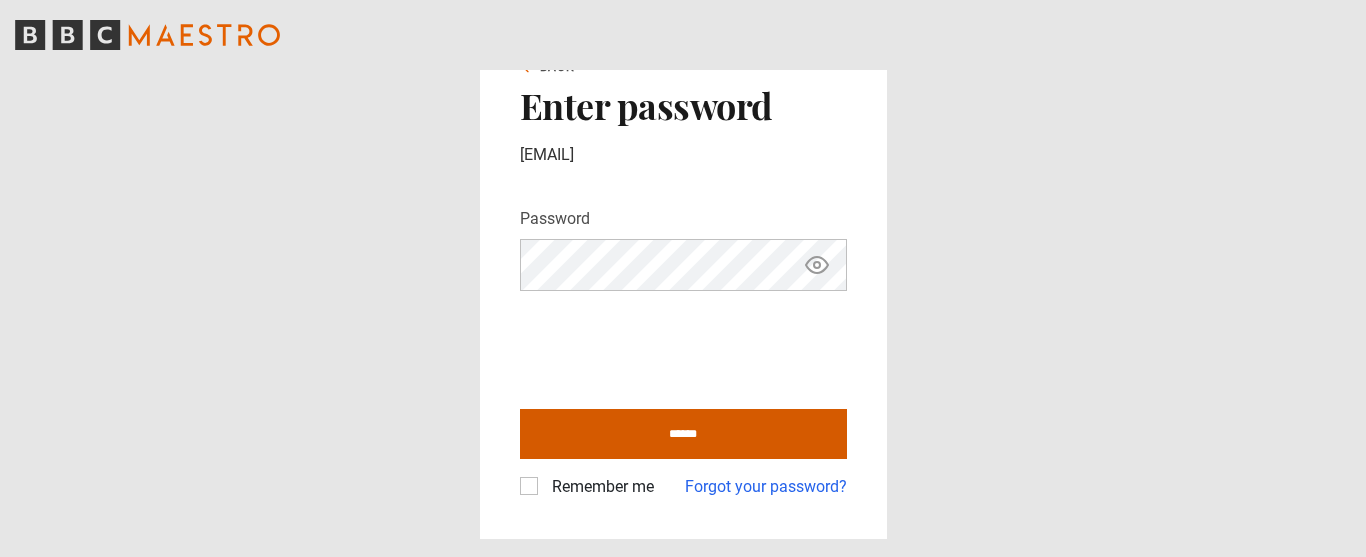 click on "******" at bounding box center [683, 434] 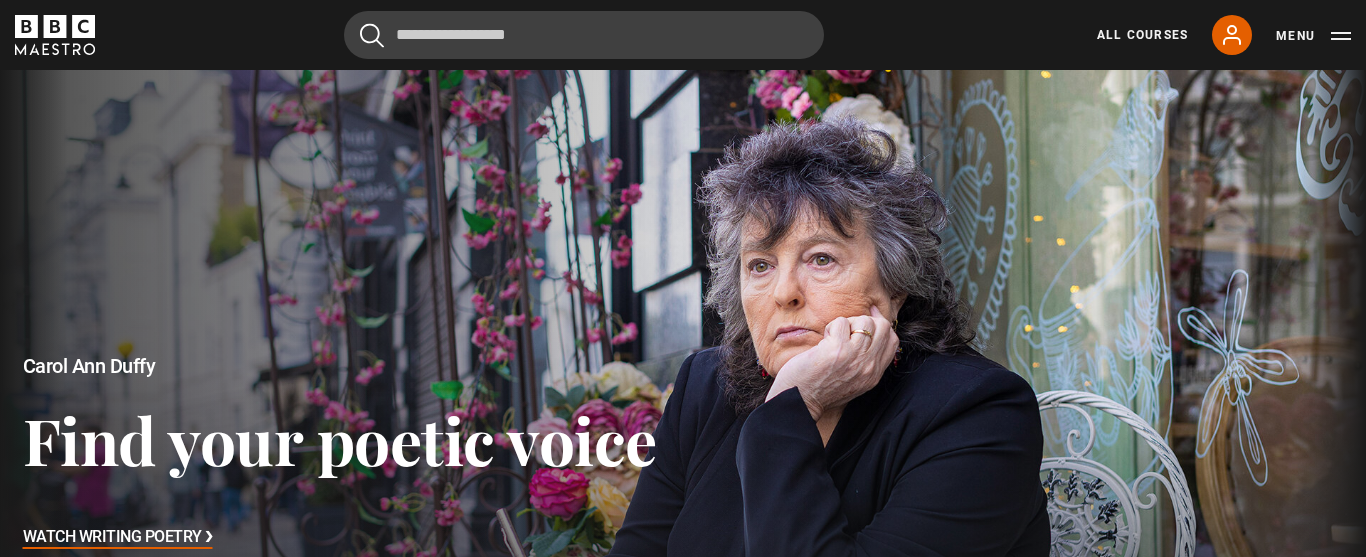 scroll, scrollTop: 277, scrollLeft: 0, axis: vertical 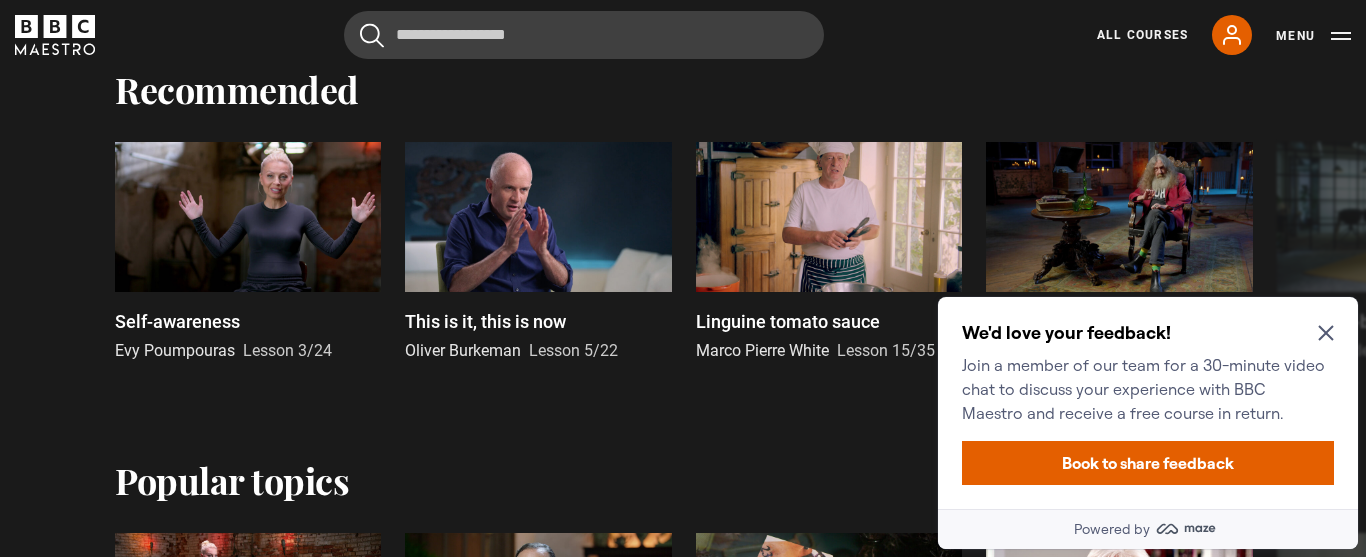 click 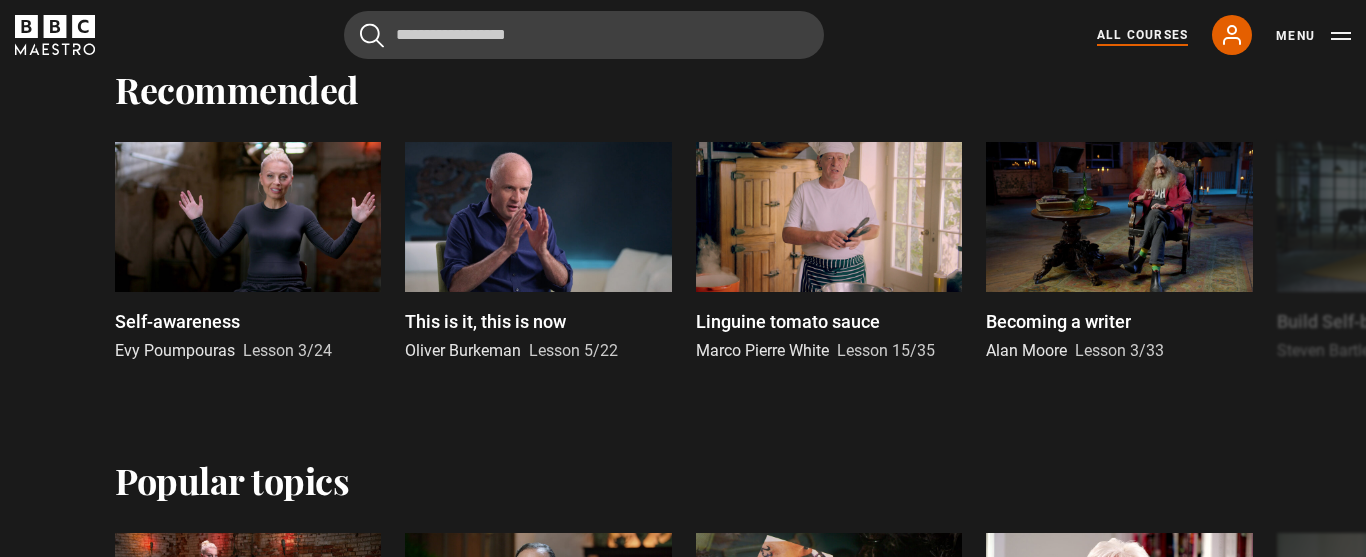 click on "All Courses" at bounding box center [1142, 35] 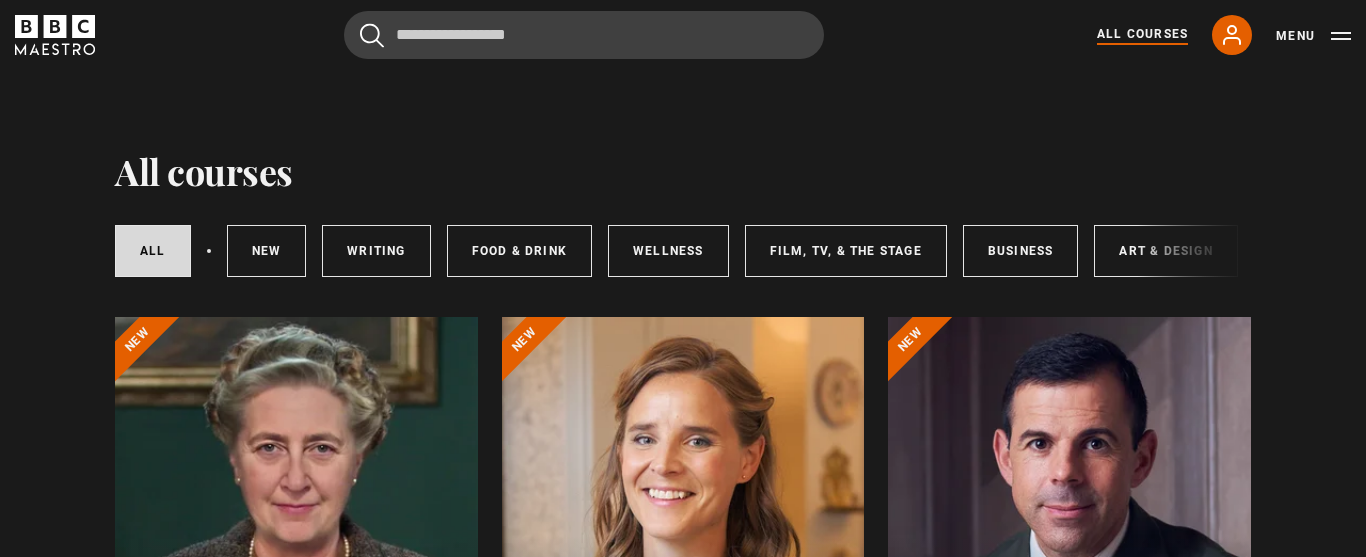 scroll, scrollTop: 258, scrollLeft: 0, axis: vertical 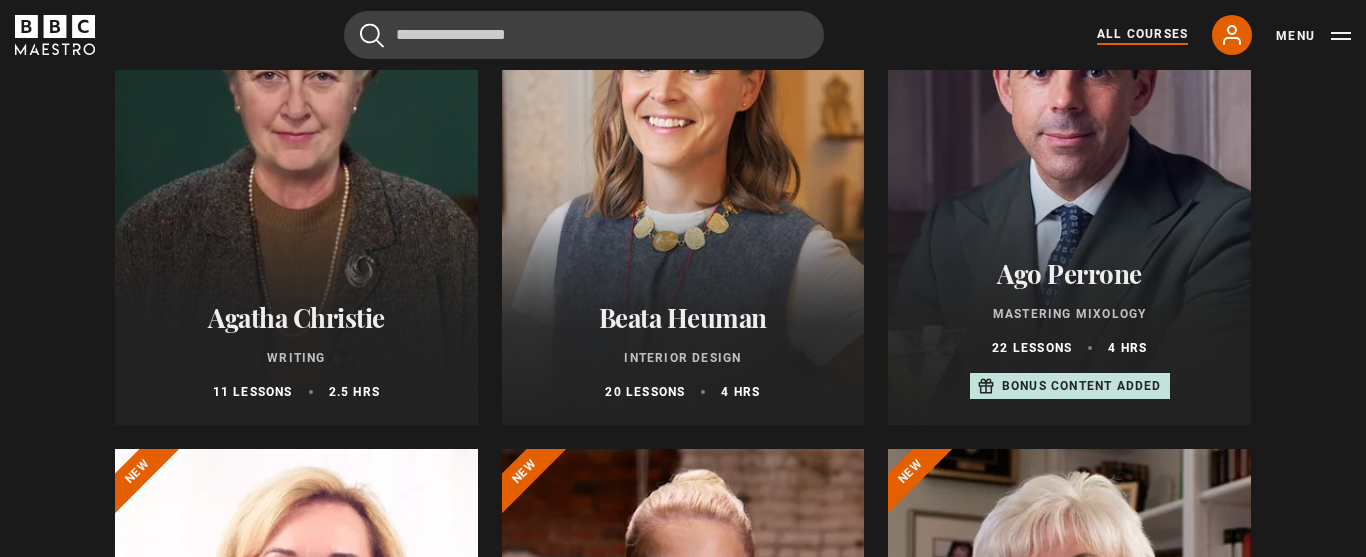 click at bounding box center [1069, 185] 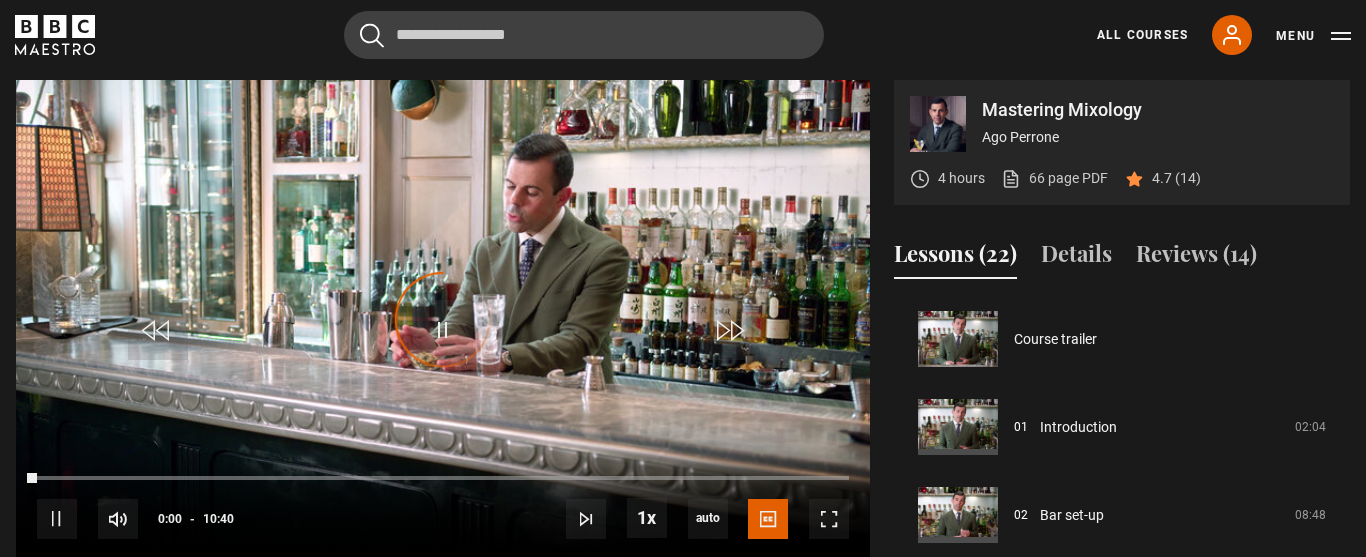 scroll, scrollTop: 957, scrollLeft: 0, axis: vertical 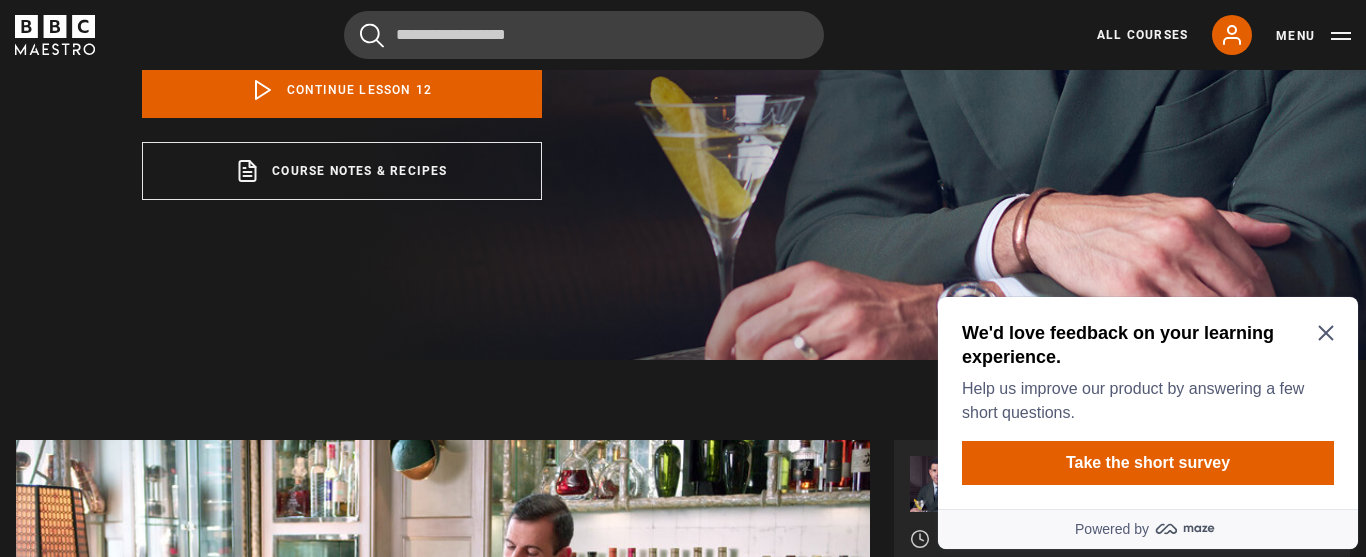 click 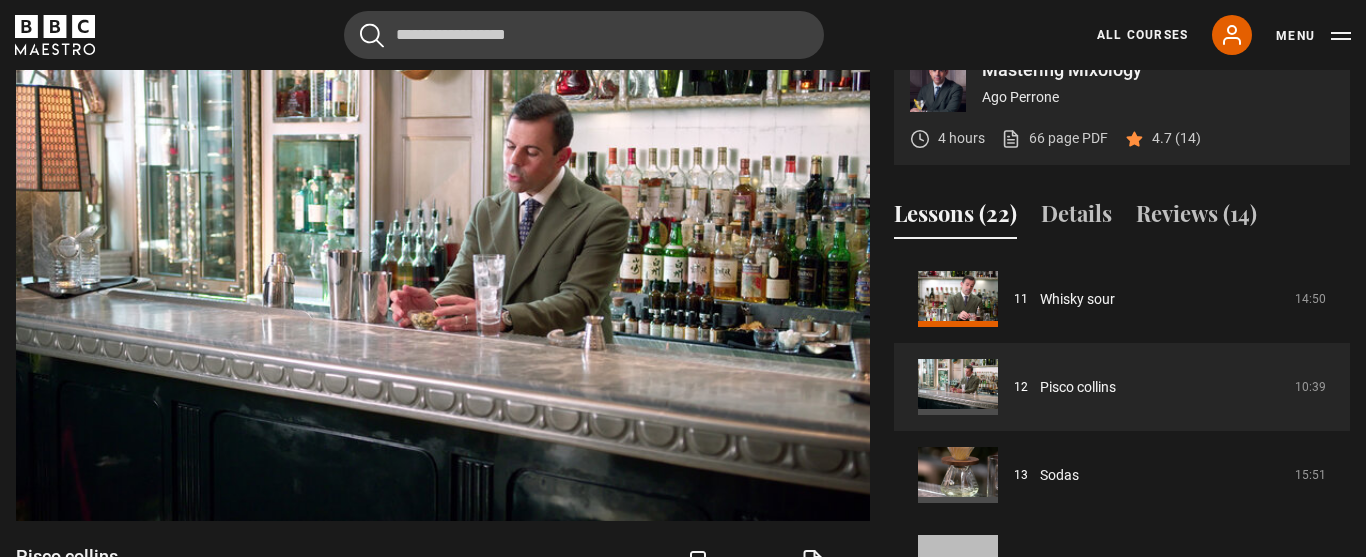 scroll, scrollTop: 1025, scrollLeft: 0, axis: vertical 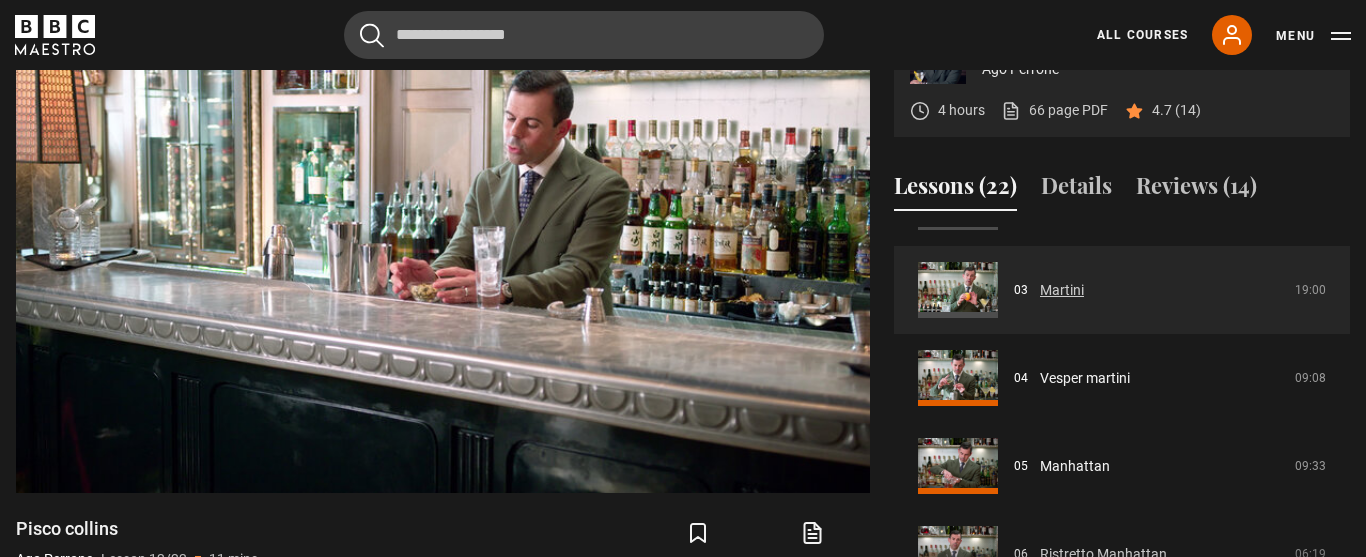 click on "Martini" at bounding box center (1062, 290) 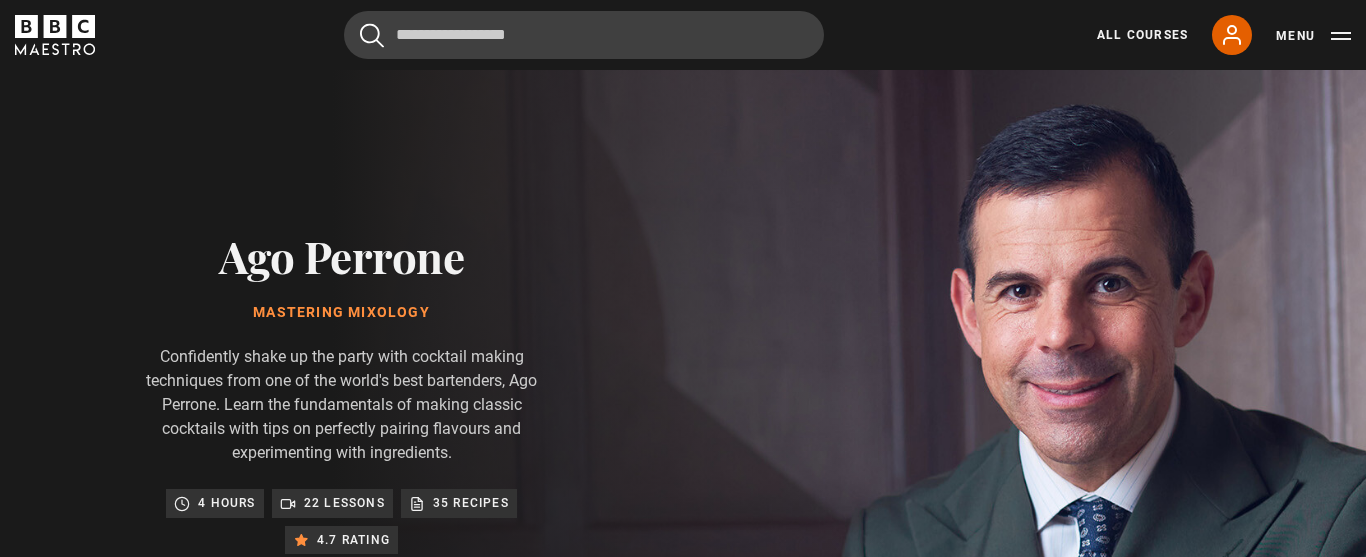 scroll, scrollTop: 961, scrollLeft: 0, axis: vertical 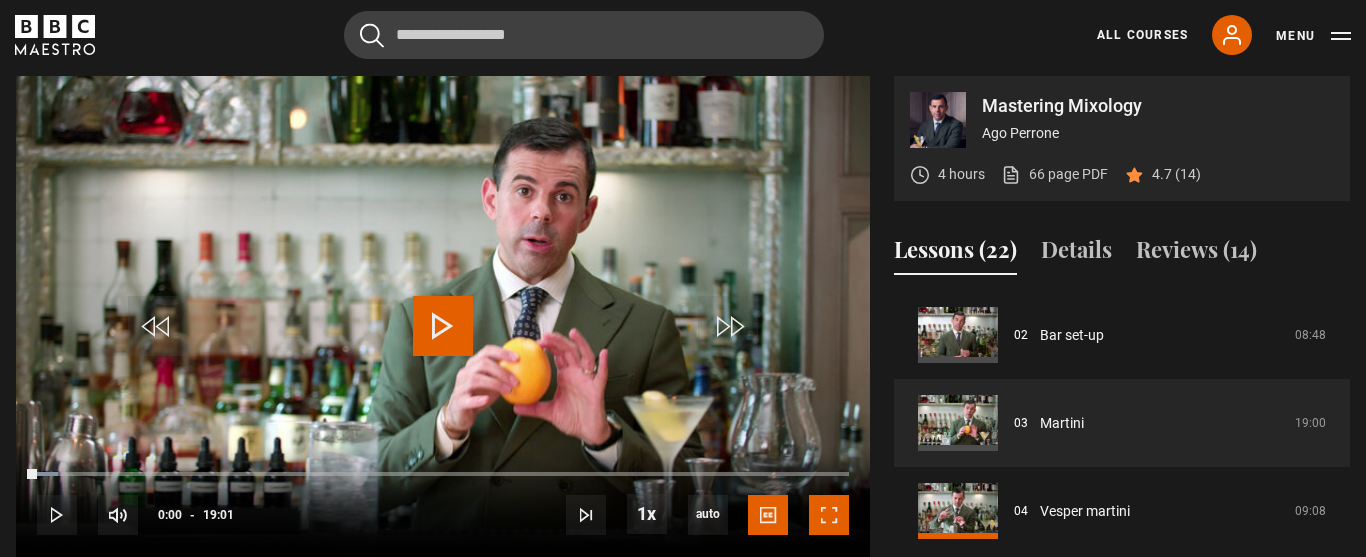 click at bounding box center (829, 515) 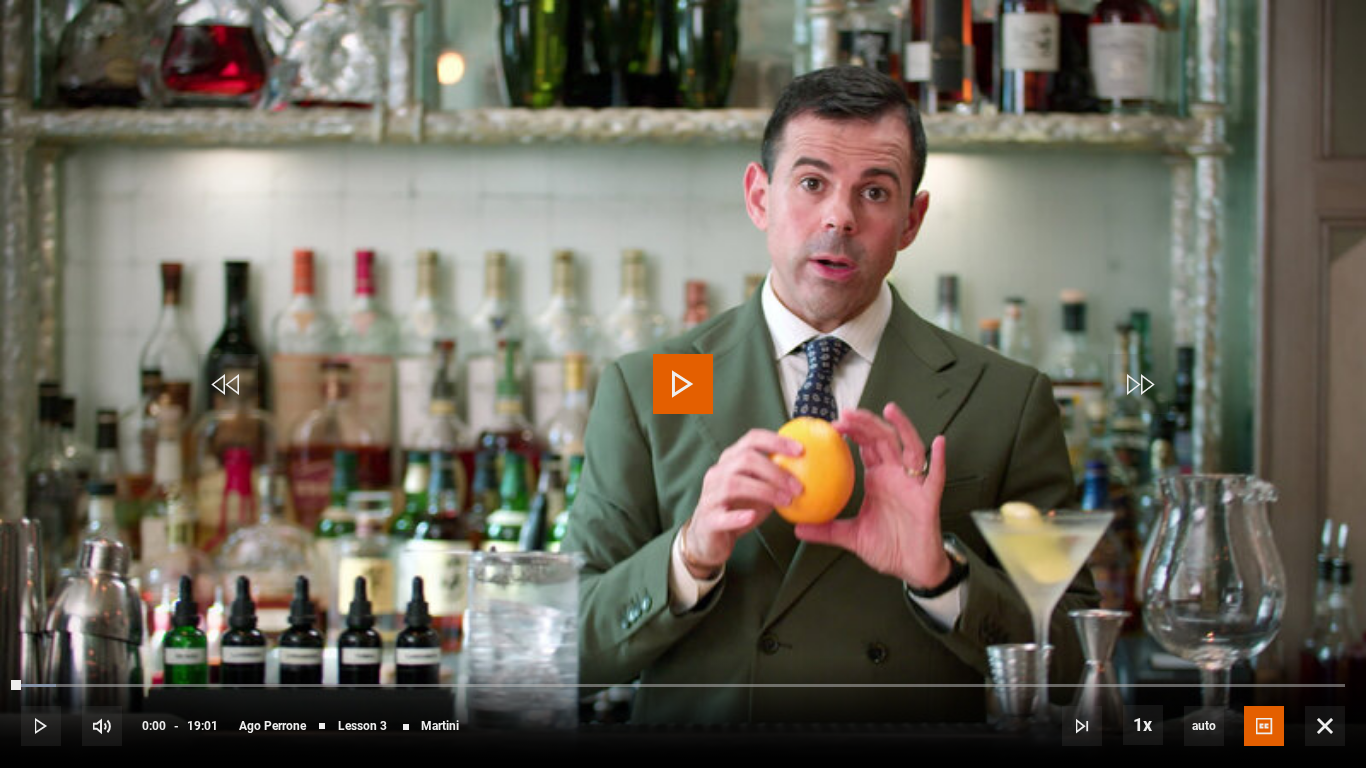 click at bounding box center [683, 384] 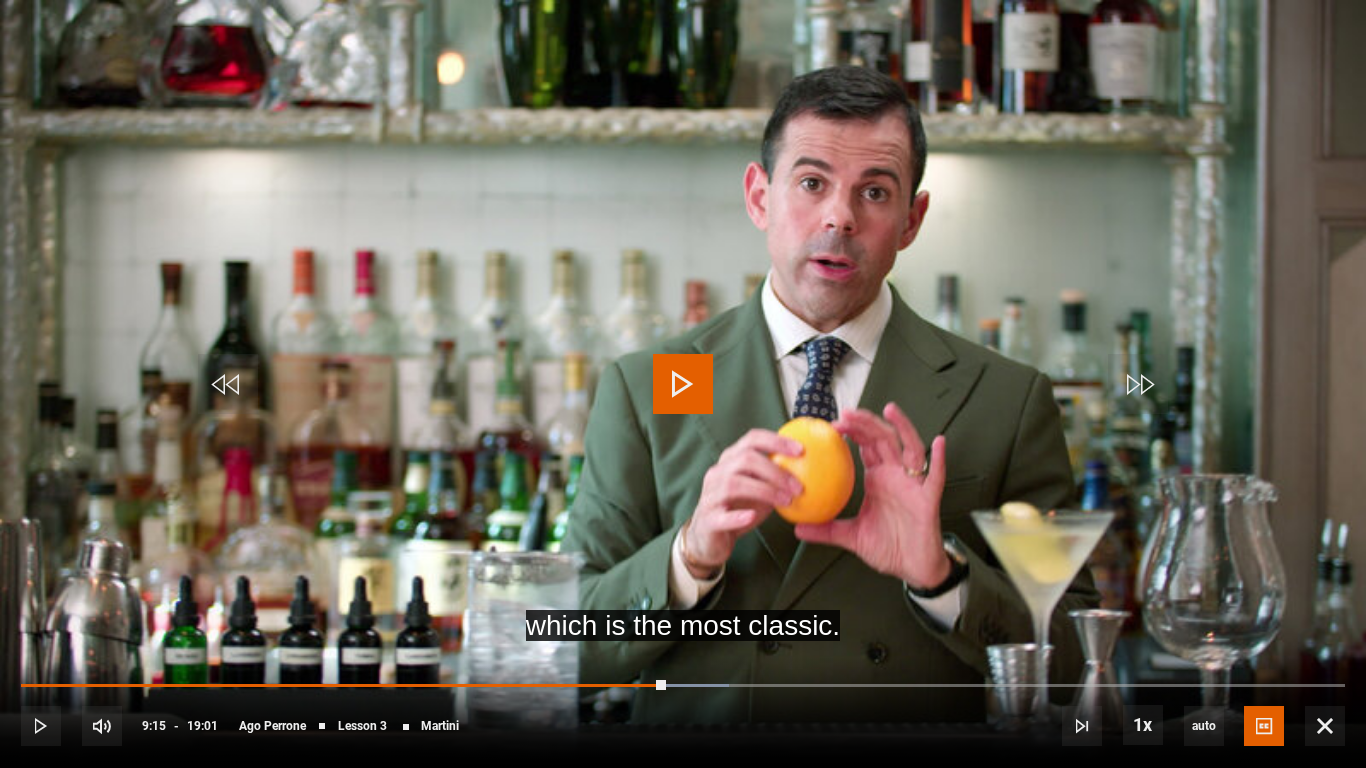 drag, startPoint x: 647, startPoint y: 681, endPoint x: 666, endPoint y: 676, distance: 19.646883 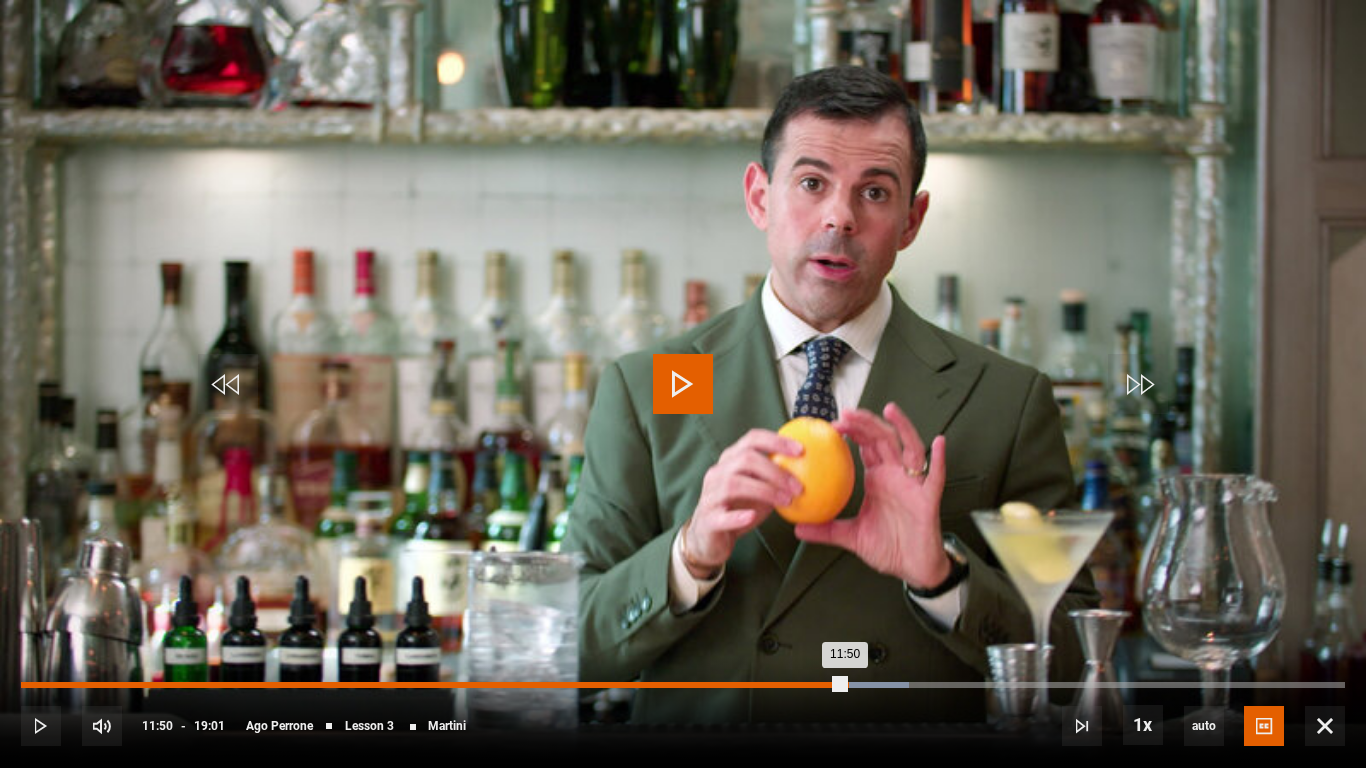 drag, startPoint x: 808, startPoint y: 684, endPoint x: 845, endPoint y: 683, distance: 37.01351 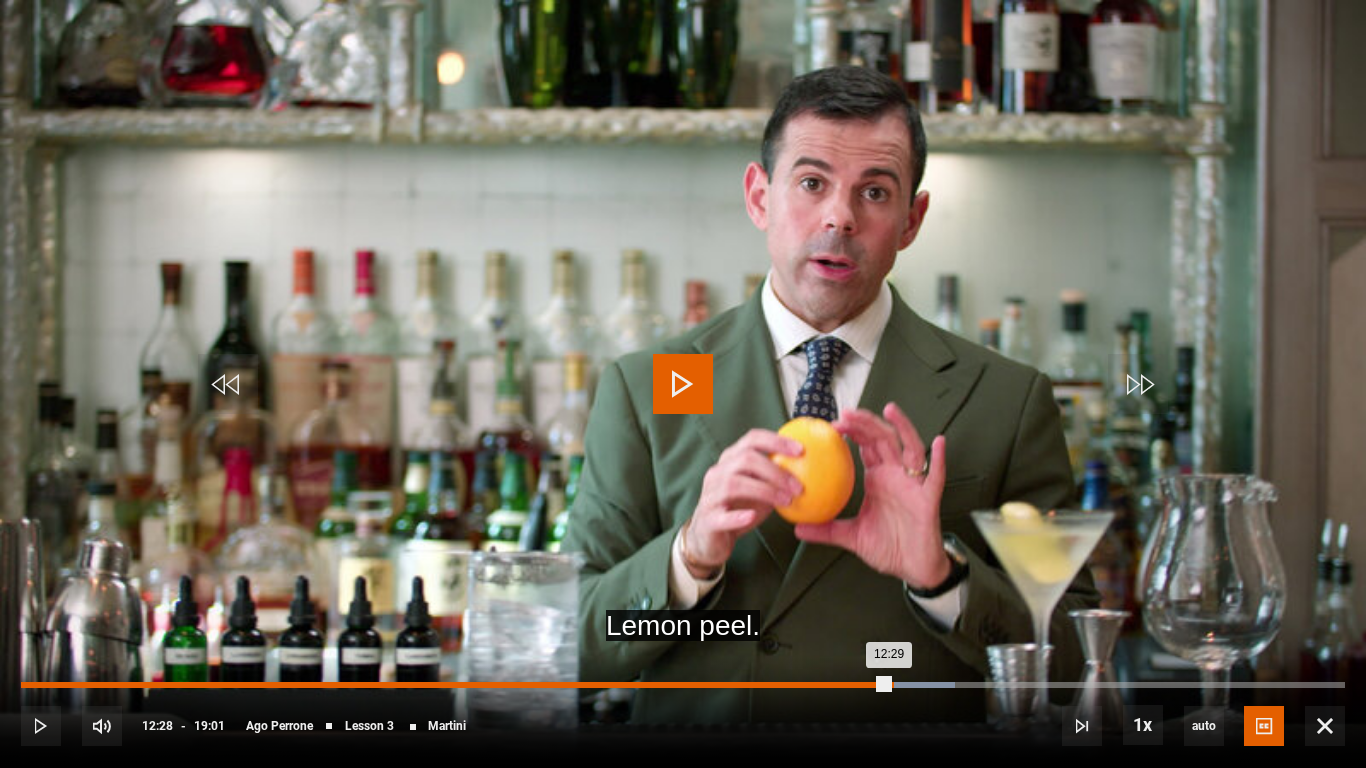 drag, startPoint x: 868, startPoint y: 685, endPoint x: 890, endPoint y: 686, distance: 22.022715 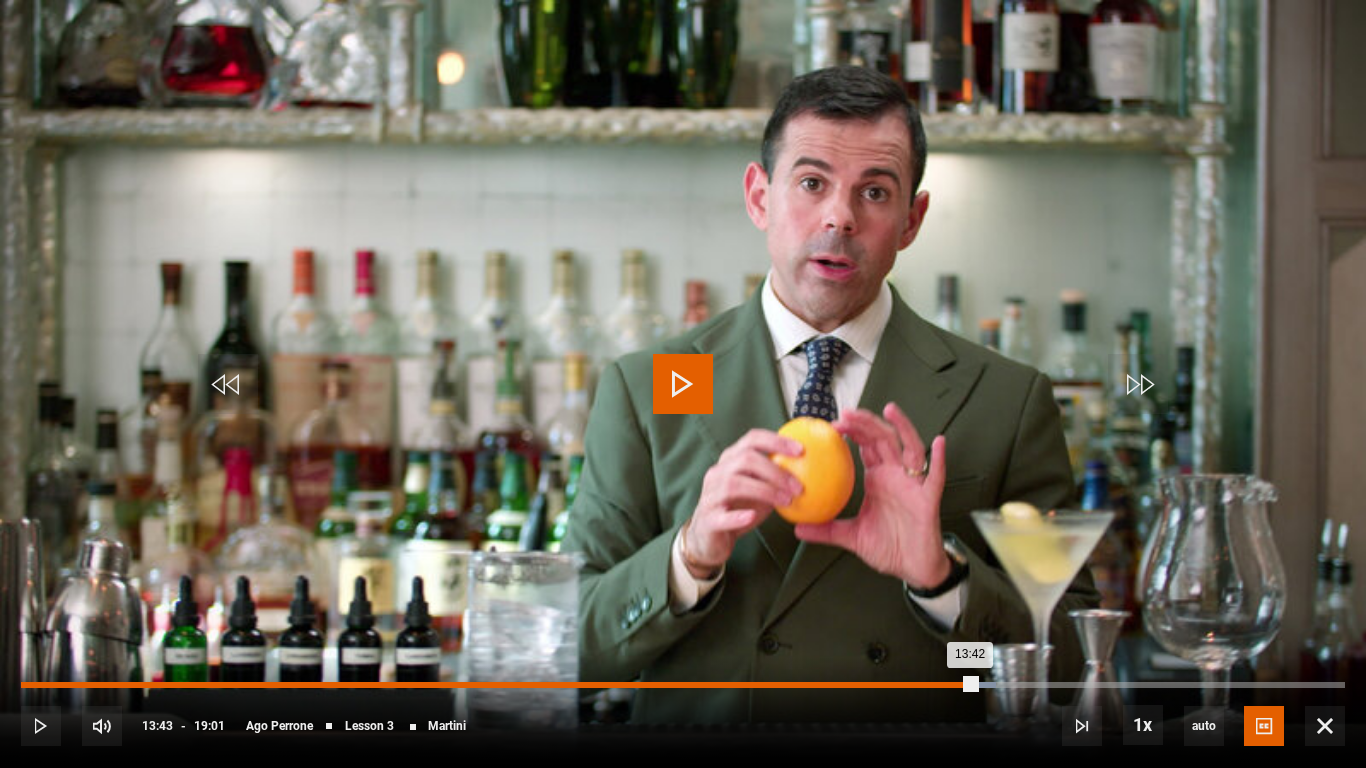 drag, startPoint x: 893, startPoint y: 684, endPoint x: 975, endPoint y: 679, distance: 82.1523 